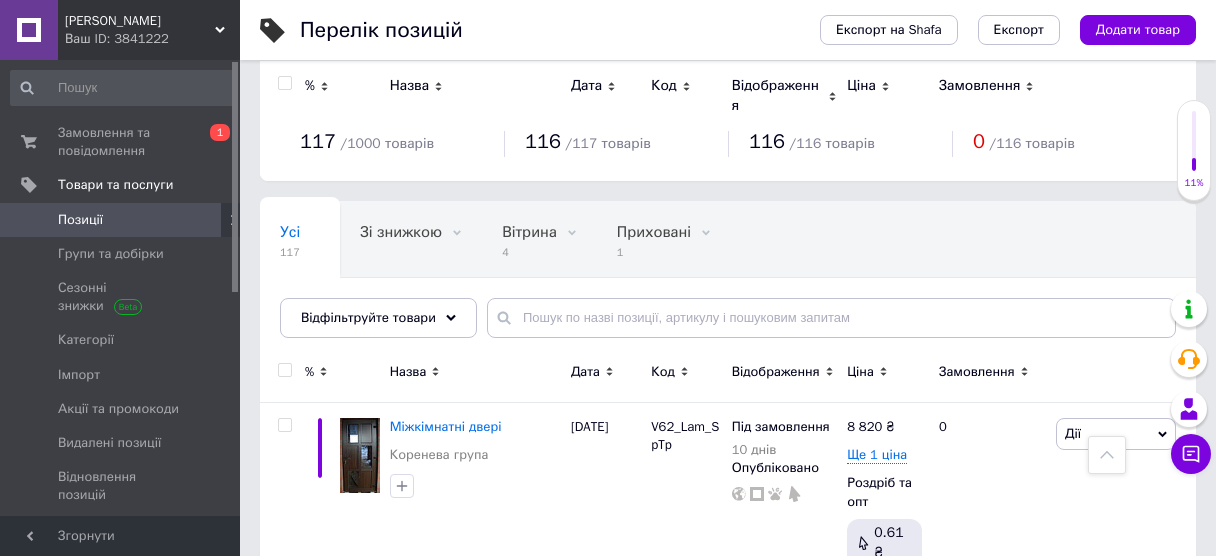 scroll, scrollTop: 1049, scrollLeft: 0, axis: vertical 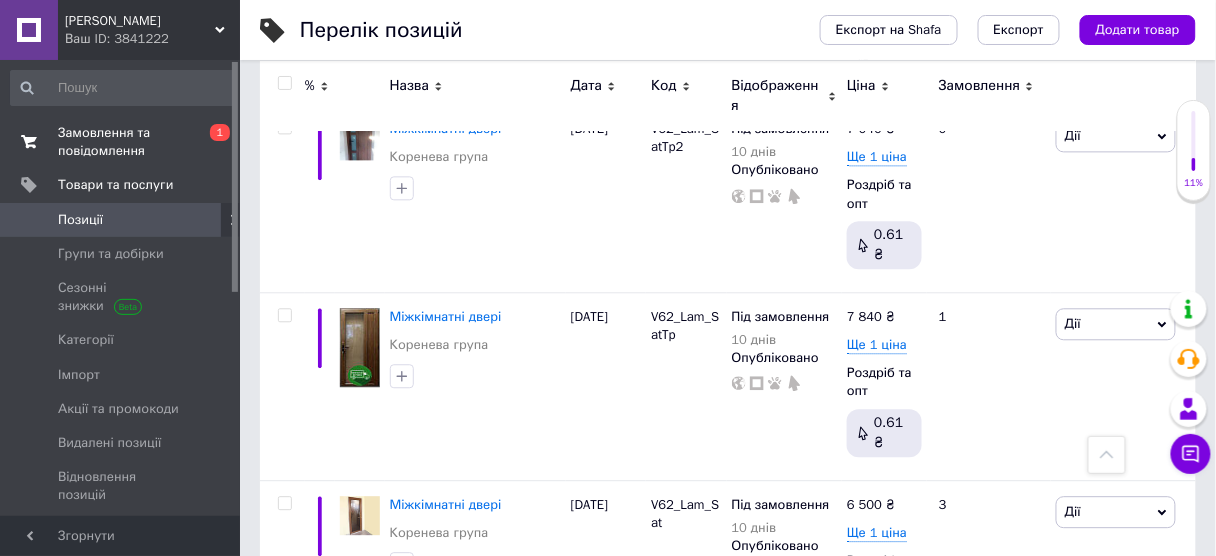 click on "Замовлення та повідомлення" at bounding box center [121, 142] 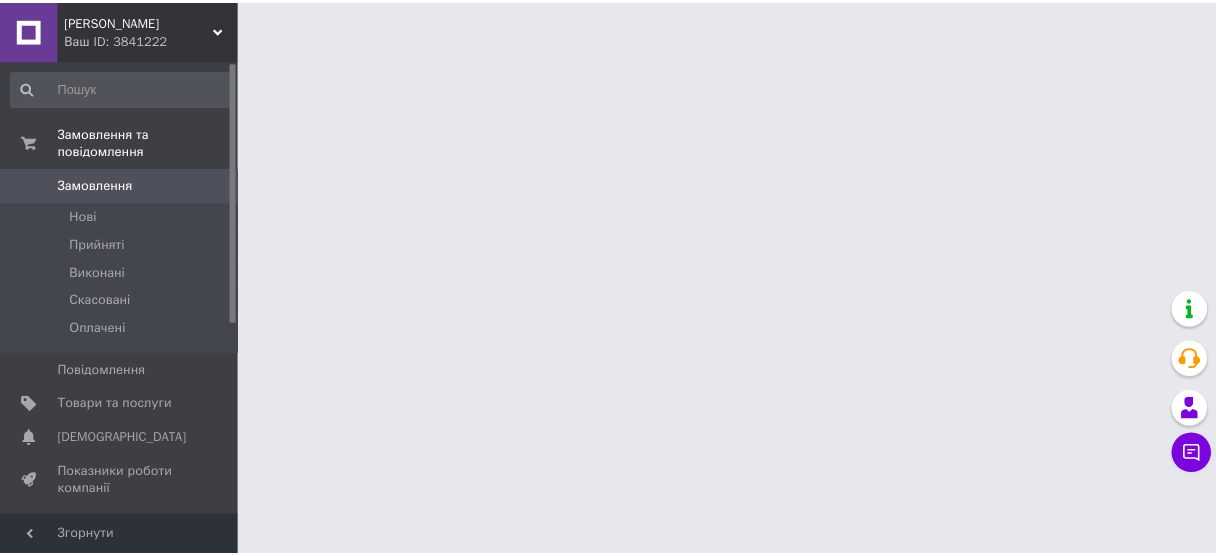 scroll, scrollTop: 0, scrollLeft: 0, axis: both 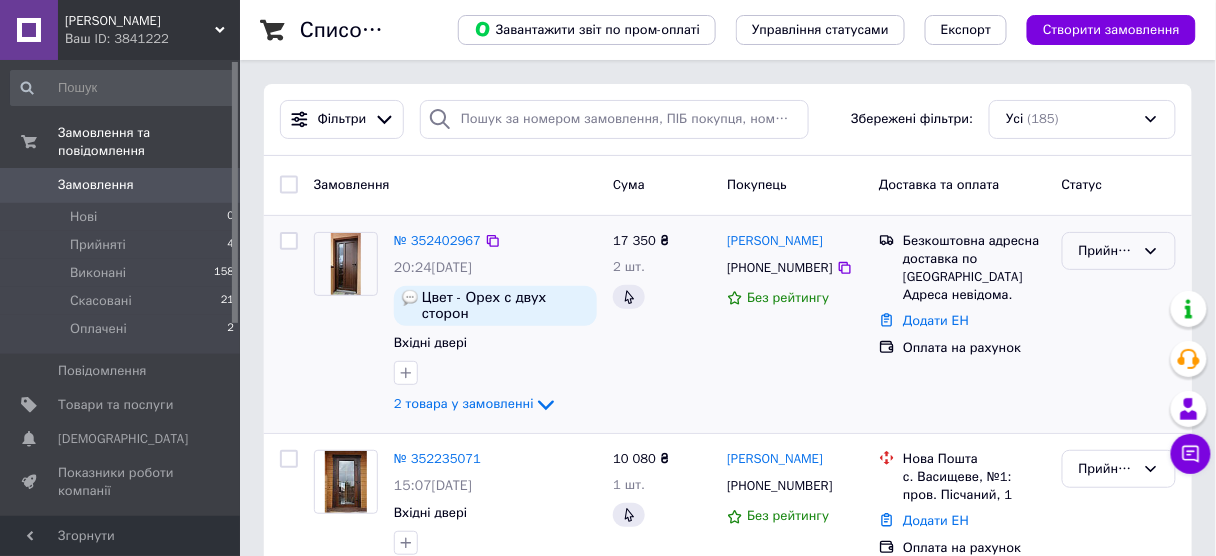 click 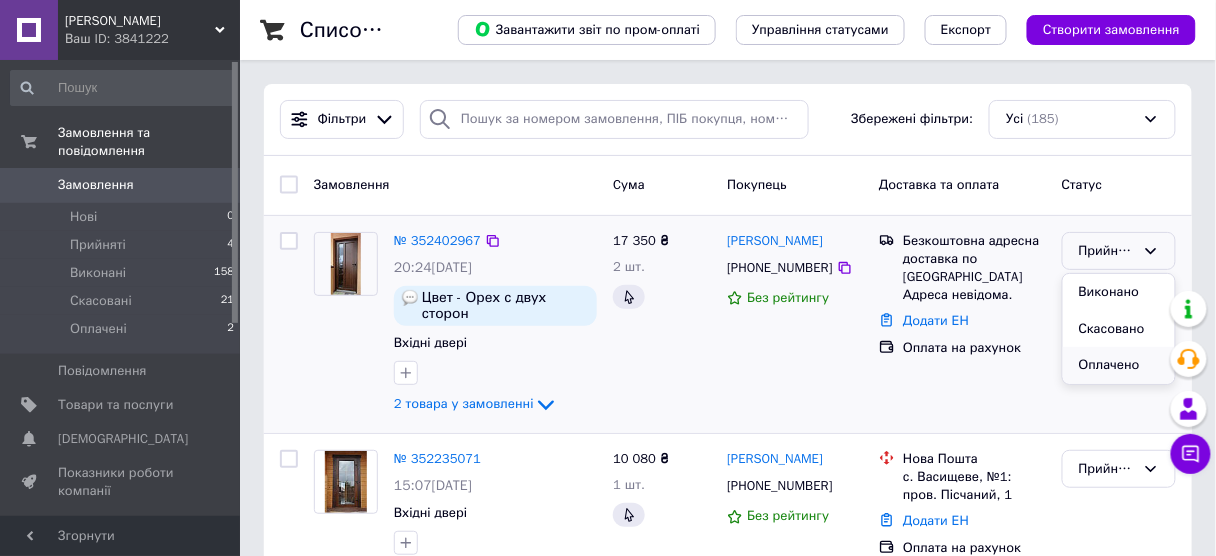 click on "Оплачено" at bounding box center [1119, 365] 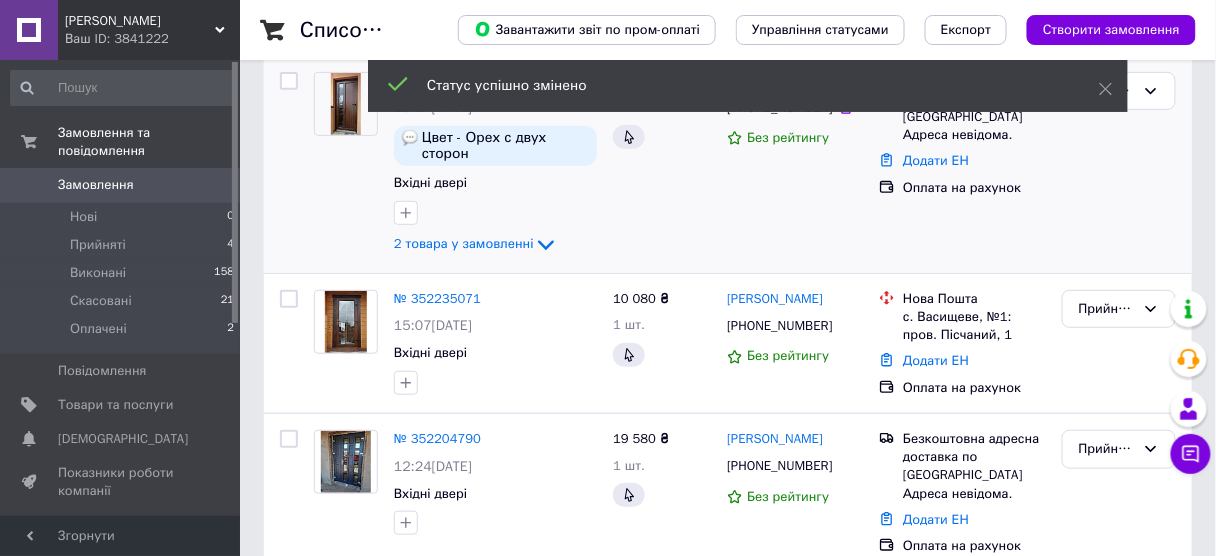 scroll, scrollTop: 240, scrollLeft: 0, axis: vertical 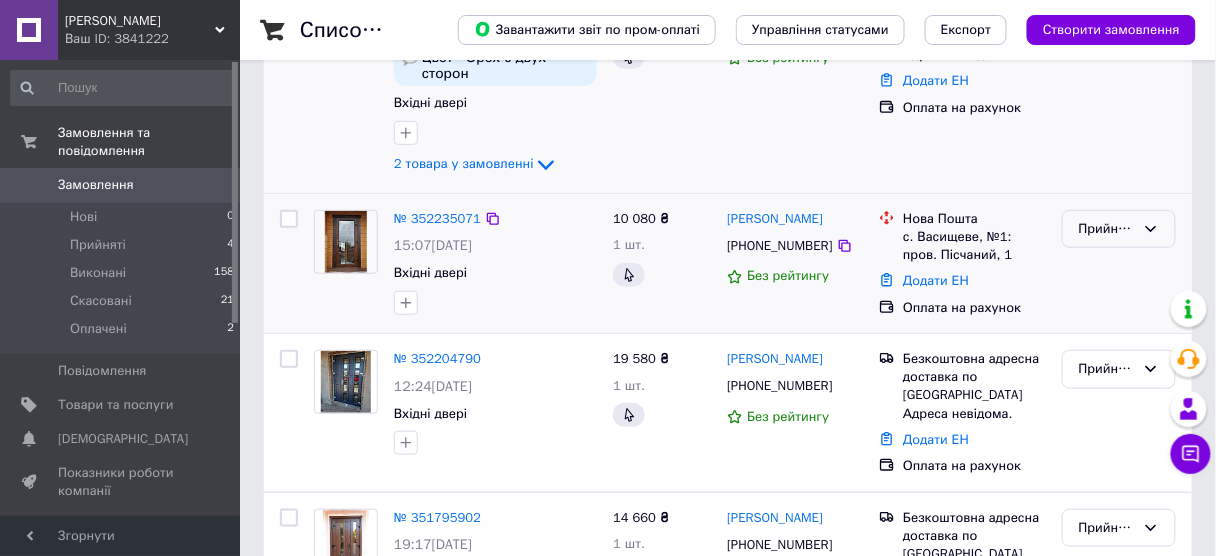 click 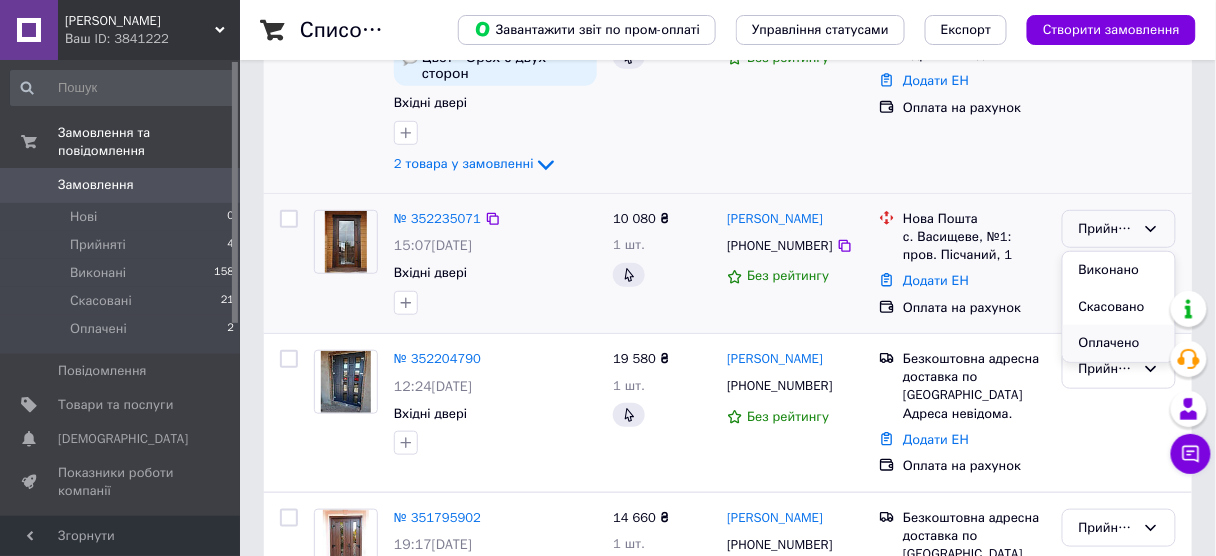 click on "Оплачено" at bounding box center (1119, 343) 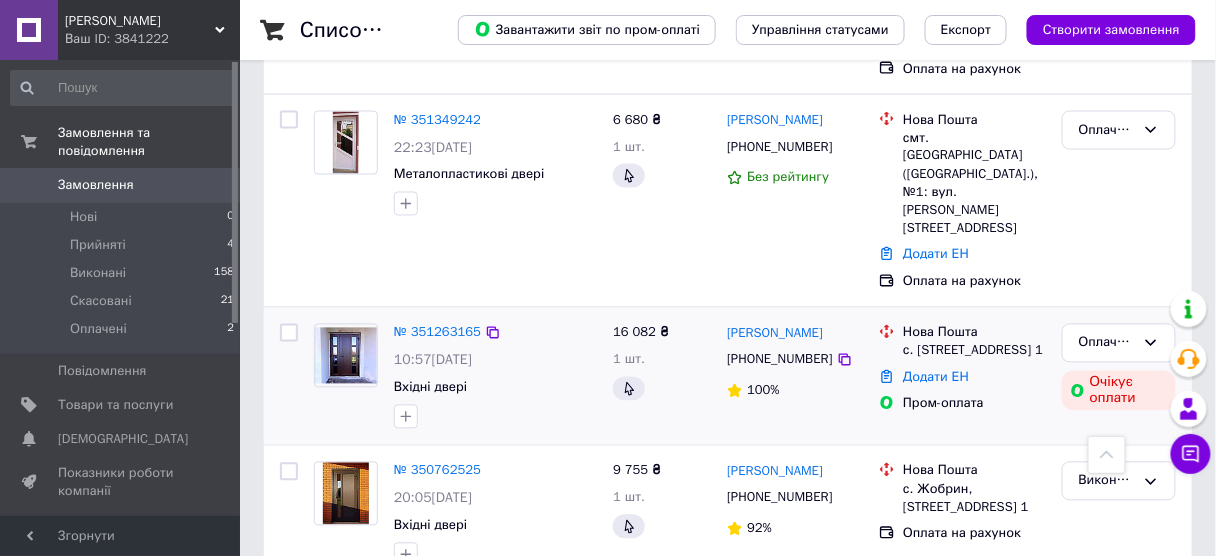 scroll, scrollTop: 800, scrollLeft: 0, axis: vertical 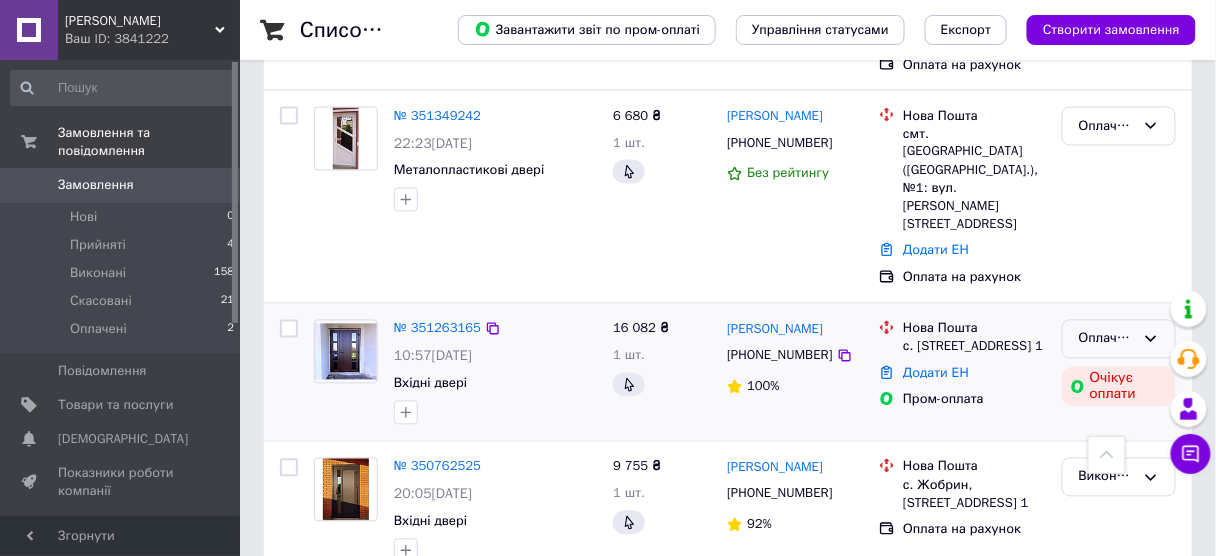 click 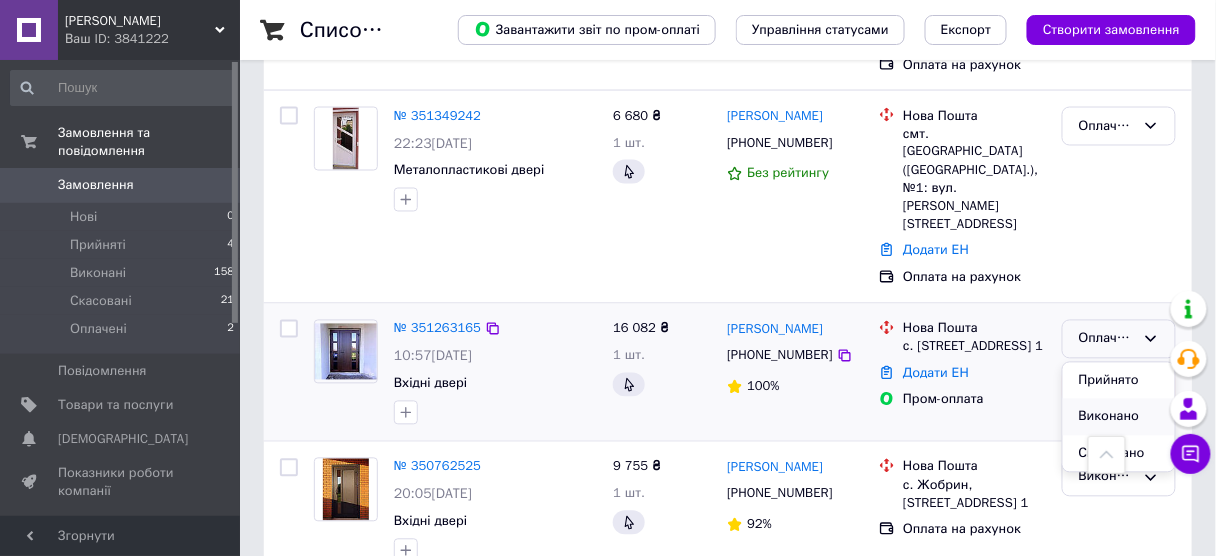 click on "Виконано" at bounding box center [1119, 417] 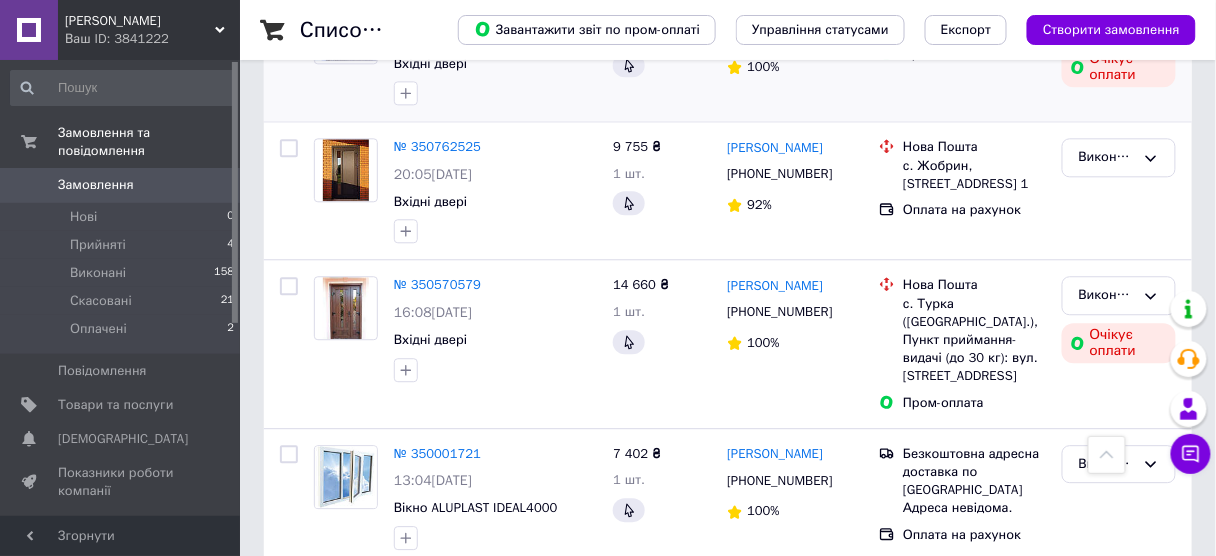scroll, scrollTop: 1200, scrollLeft: 0, axis: vertical 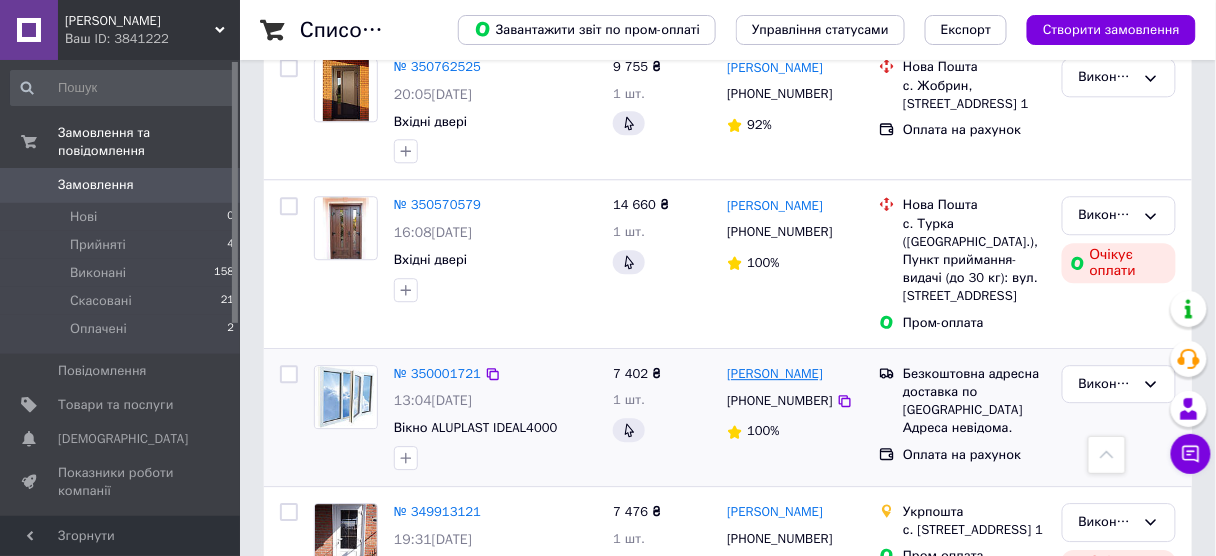 click on "[PERSON_NAME]" at bounding box center [775, 374] 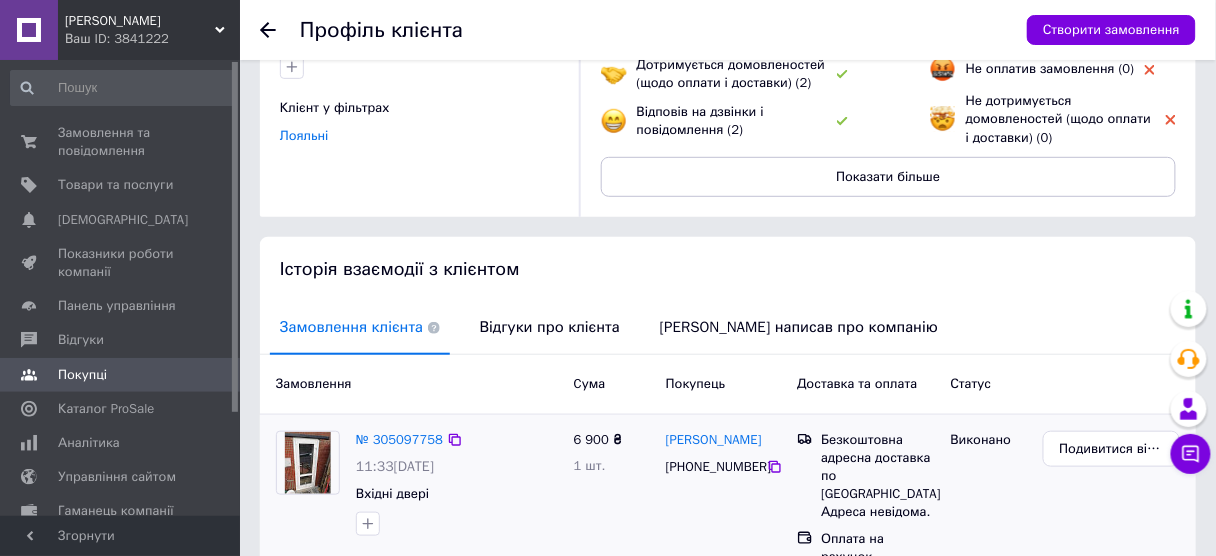 scroll, scrollTop: 228, scrollLeft: 0, axis: vertical 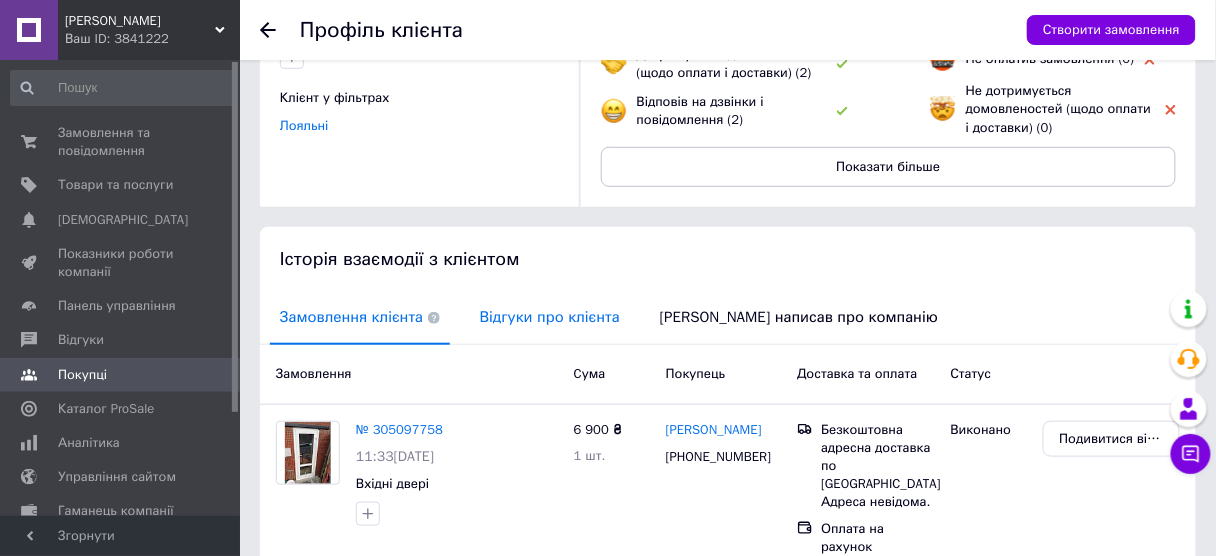 click on "Відгуки про клієнта" at bounding box center (550, 317) 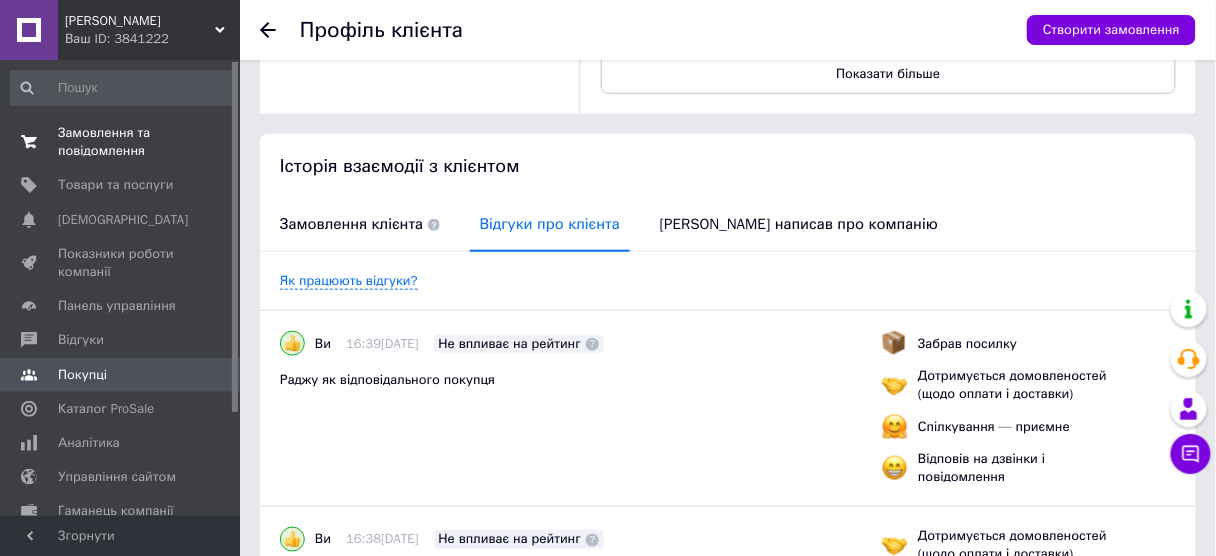 scroll, scrollTop: 228, scrollLeft: 0, axis: vertical 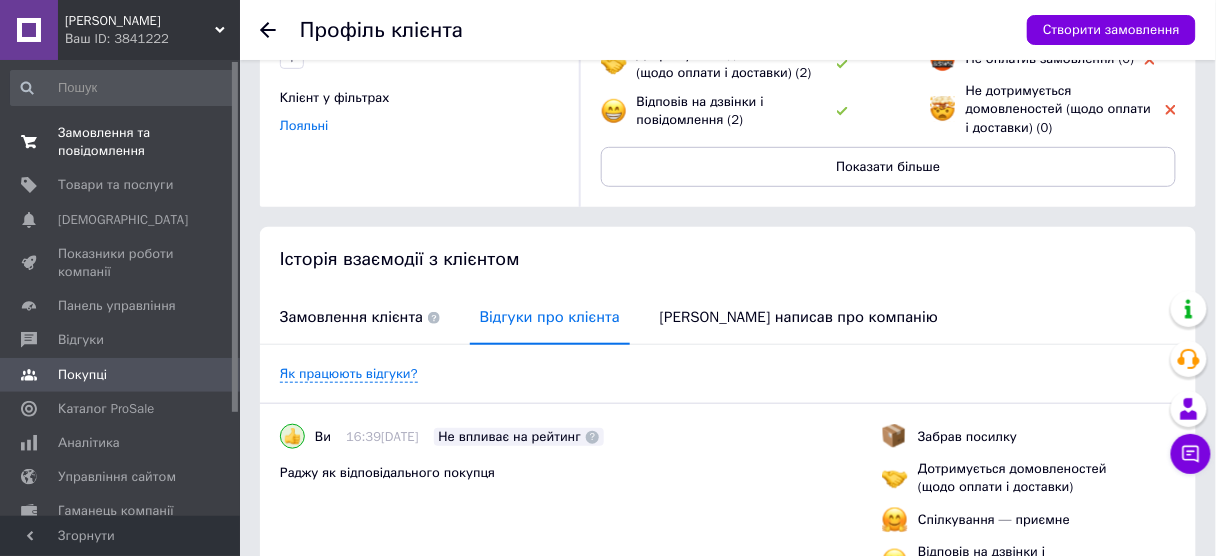 click on "Замовлення та повідомлення" at bounding box center [121, 142] 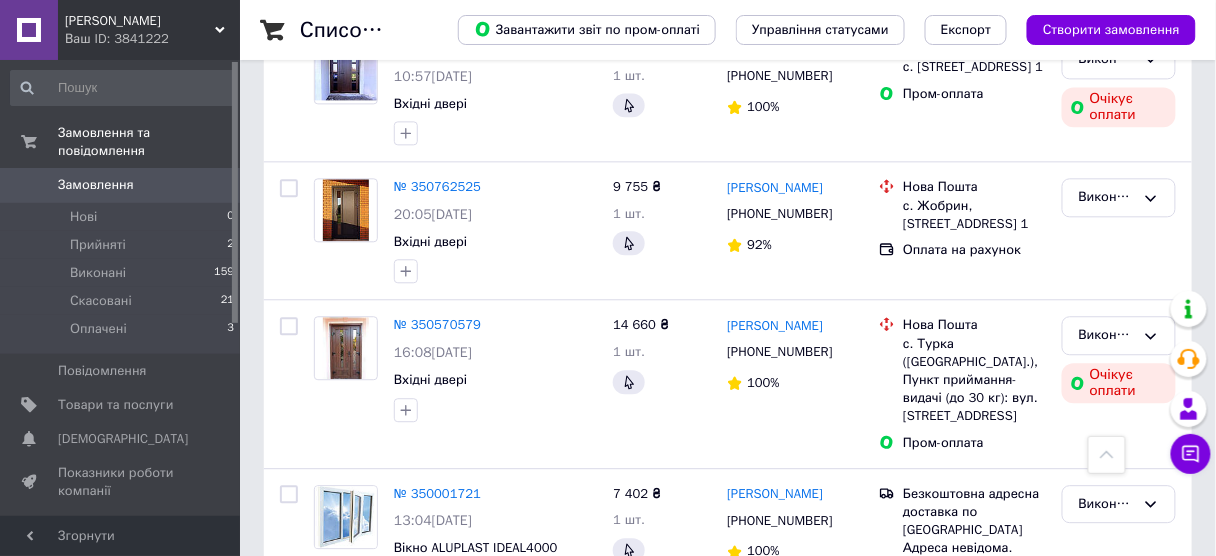 scroll, scrollTop: 1120, scrollLeft: 0, axis: vertical 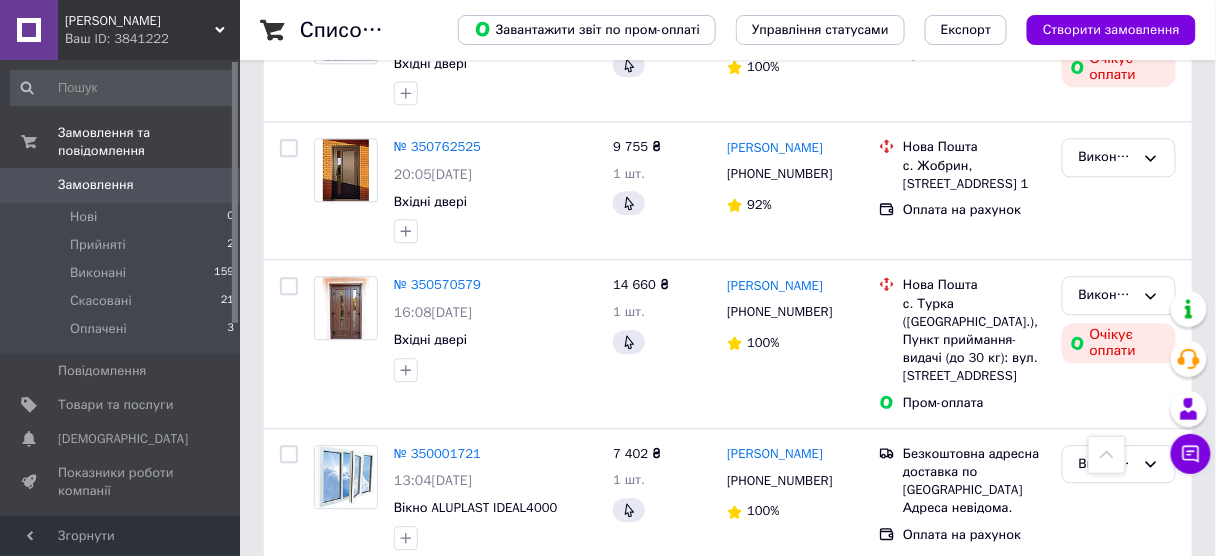 click on "№ 350001721" at bounding box center [437, 453] 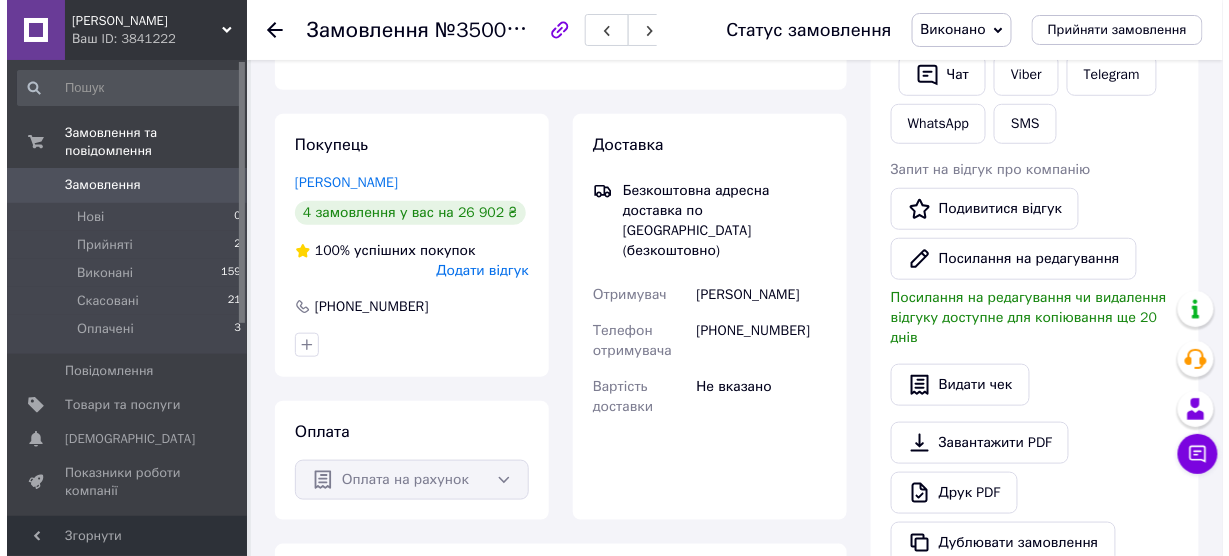 scroll, scrollTop: 400, scrollLeft: 0, axis: vertical 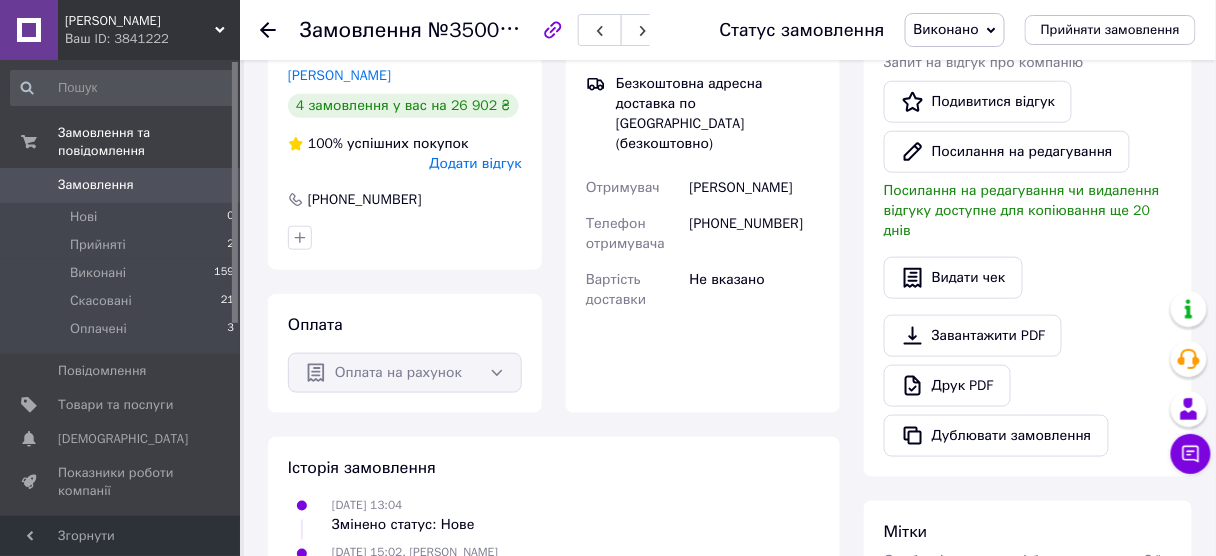 click on "Додати відгук" at bounding box center (476, 163) 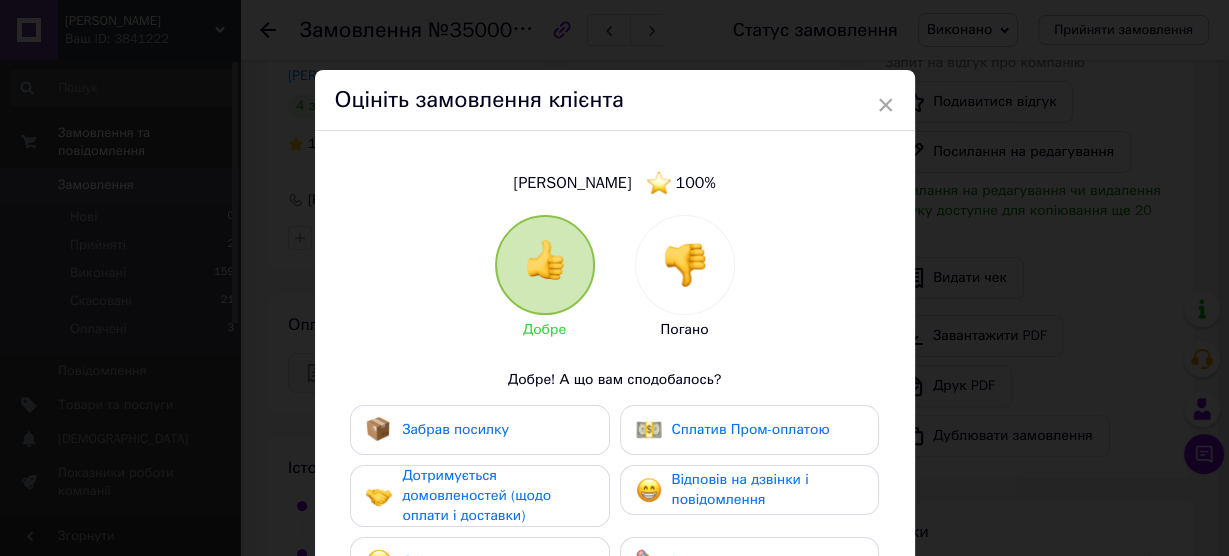 click at bounding box center [545, 265] 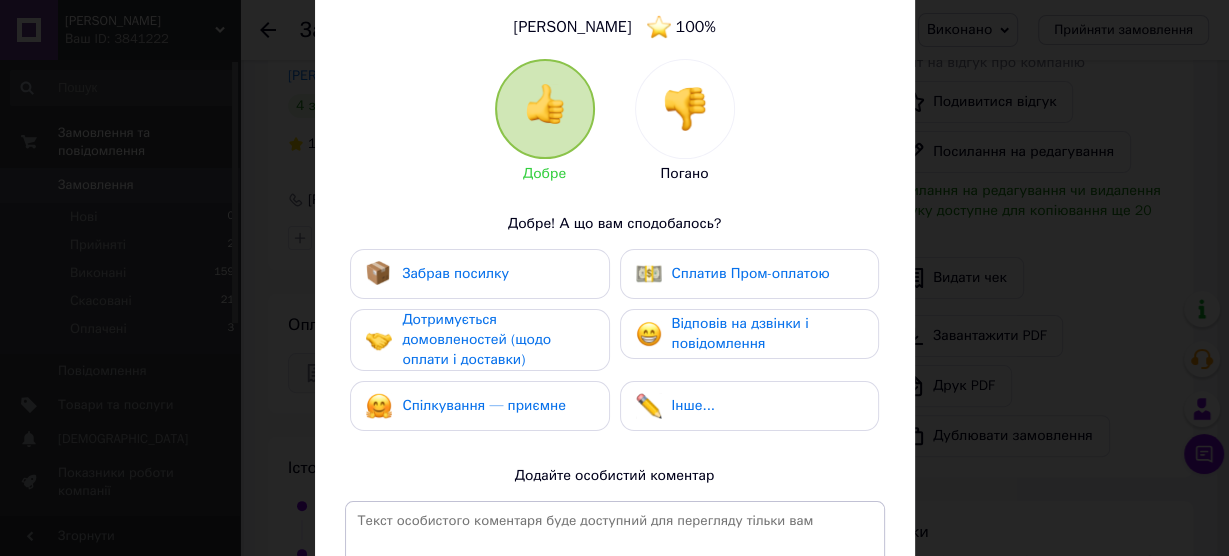 scroll, scrollTop: 160, scrollLeft: 0, axis: vertical 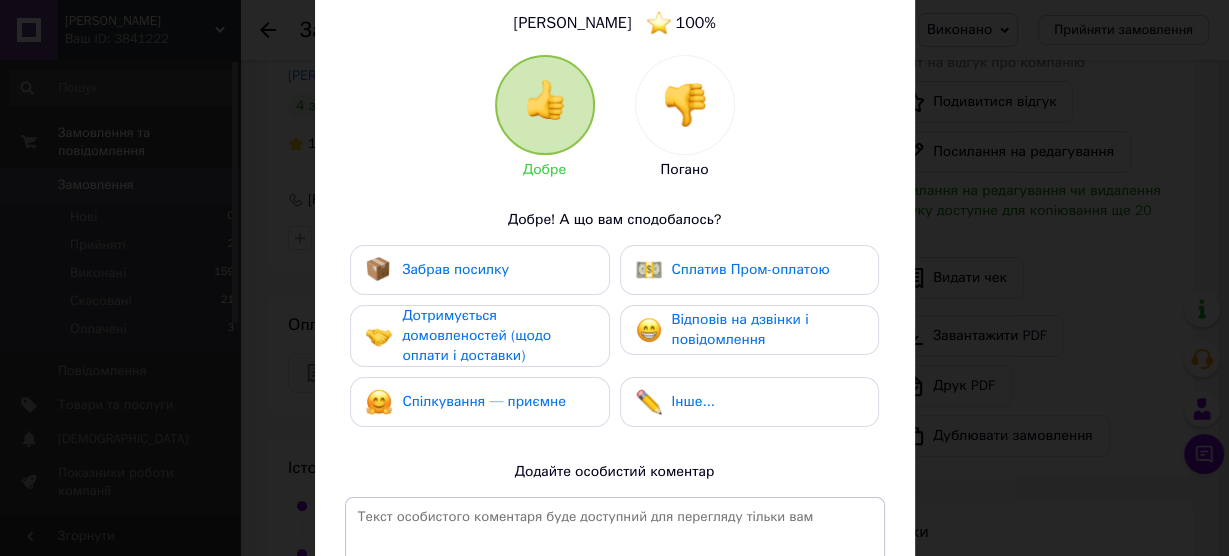 click on "Забрав посилку" at bounding box center (455, 269) 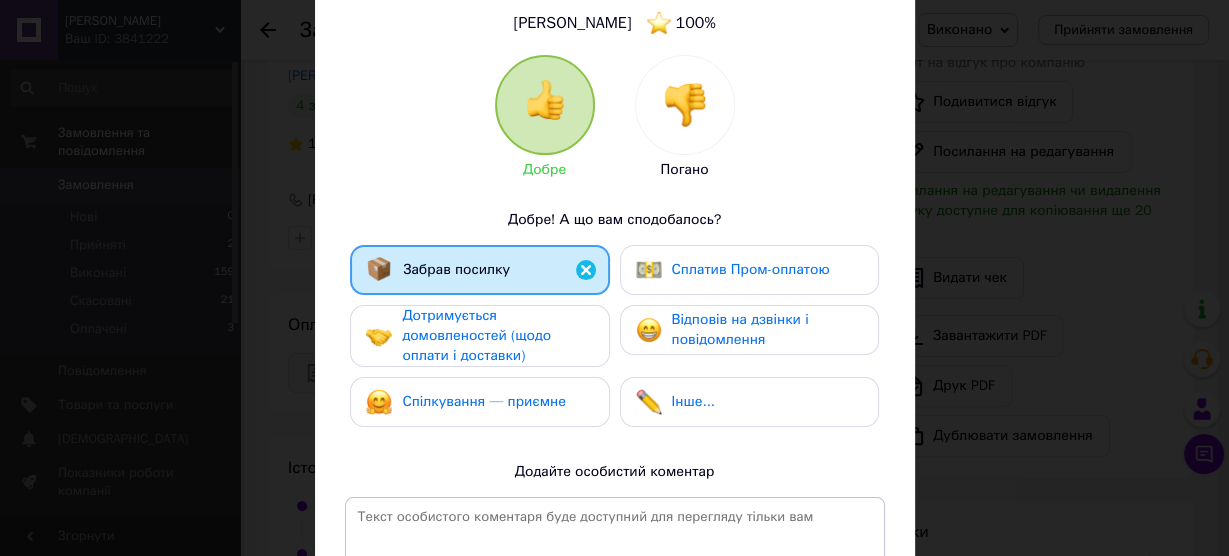 click on "Відповів на дзвінки і повідомлення" at bounding box center [740, 329] 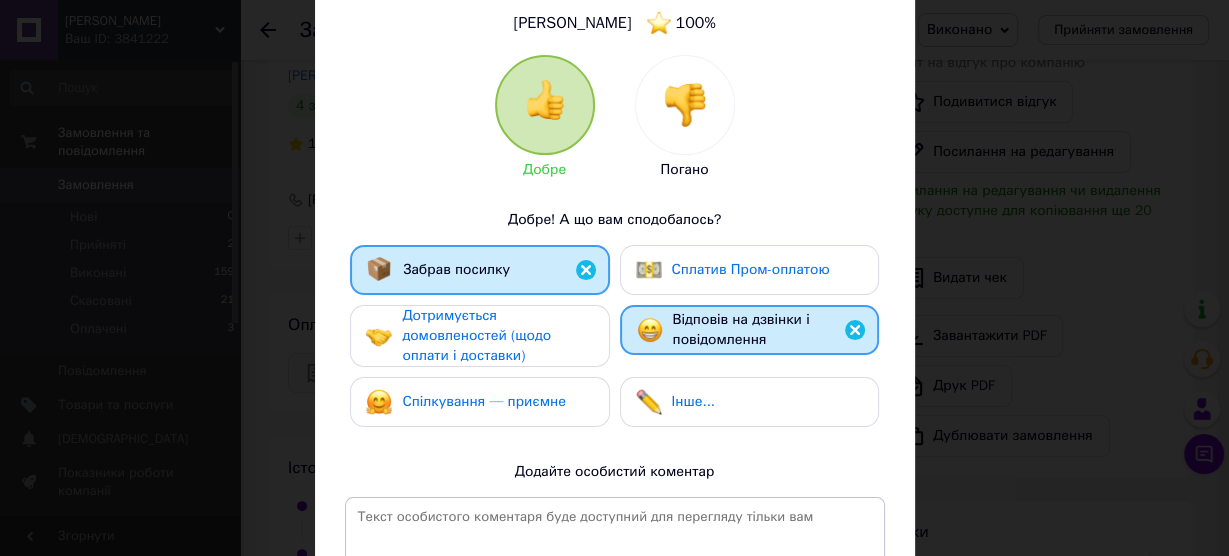 click on "Дотримується домовленостей (щодо оплати і доставки)" at bounding box center (476, 335) 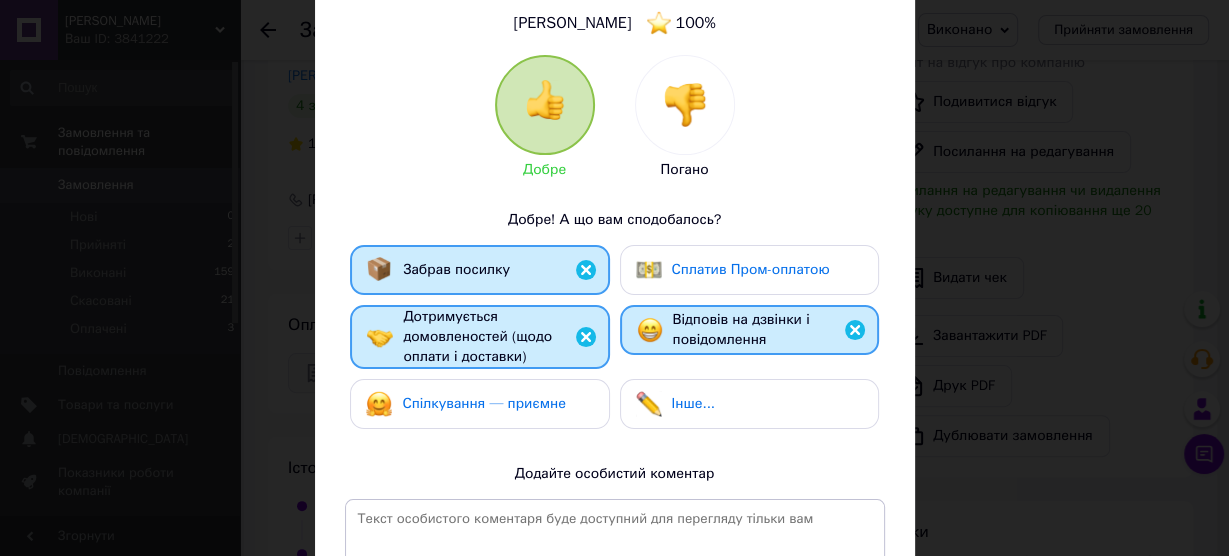 click on "Спілкування — приємне" at bounding box center (484, 403) 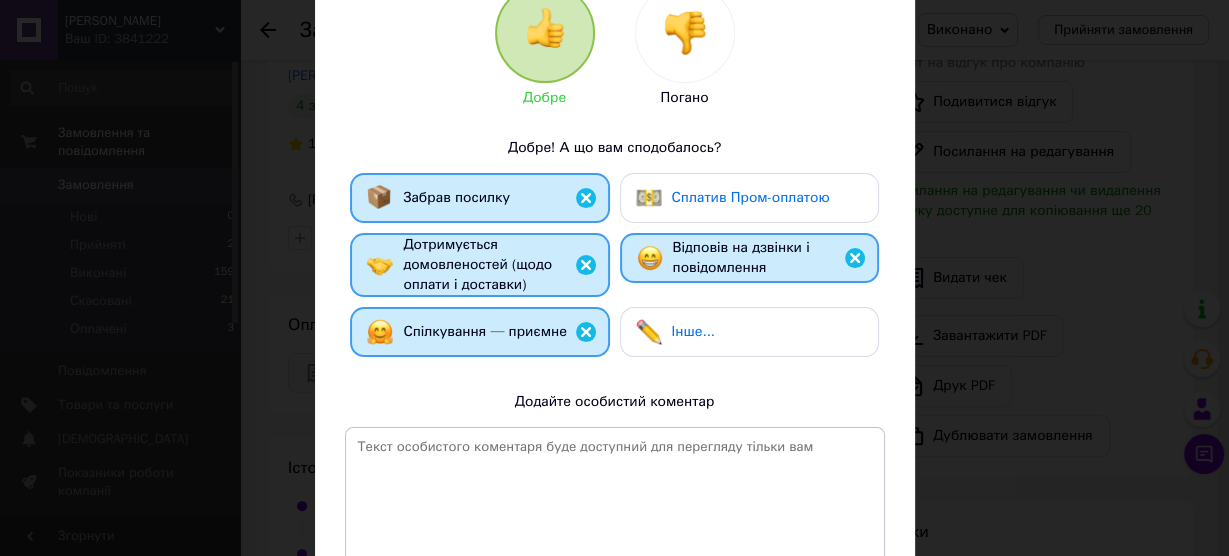 scroll, scrollTop: 320, scrollLeft: 0, axis: vertical 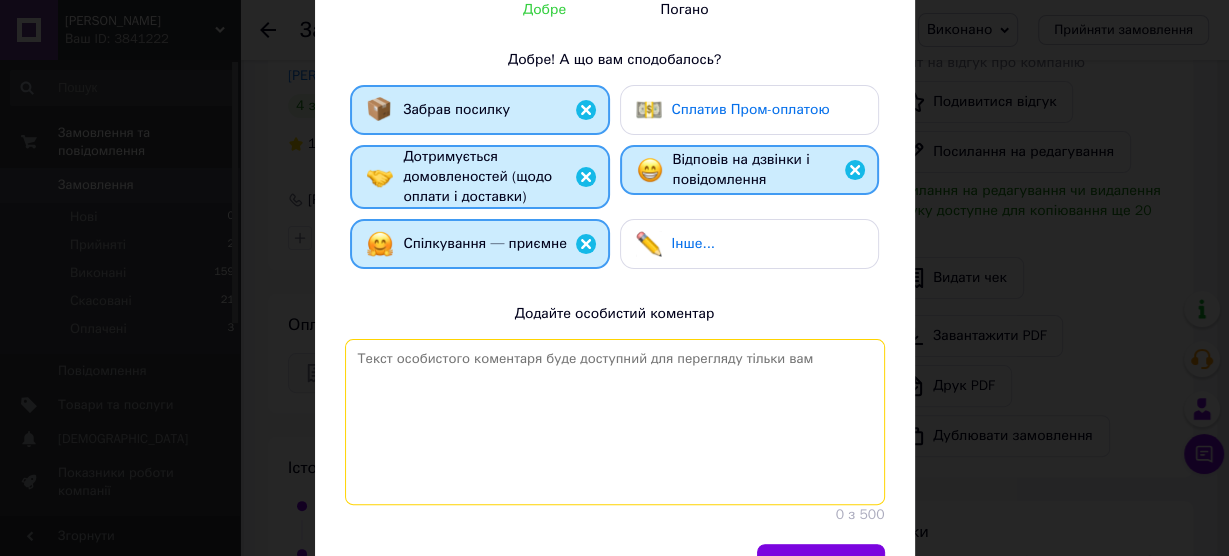 click at bounding box center [615, 422] 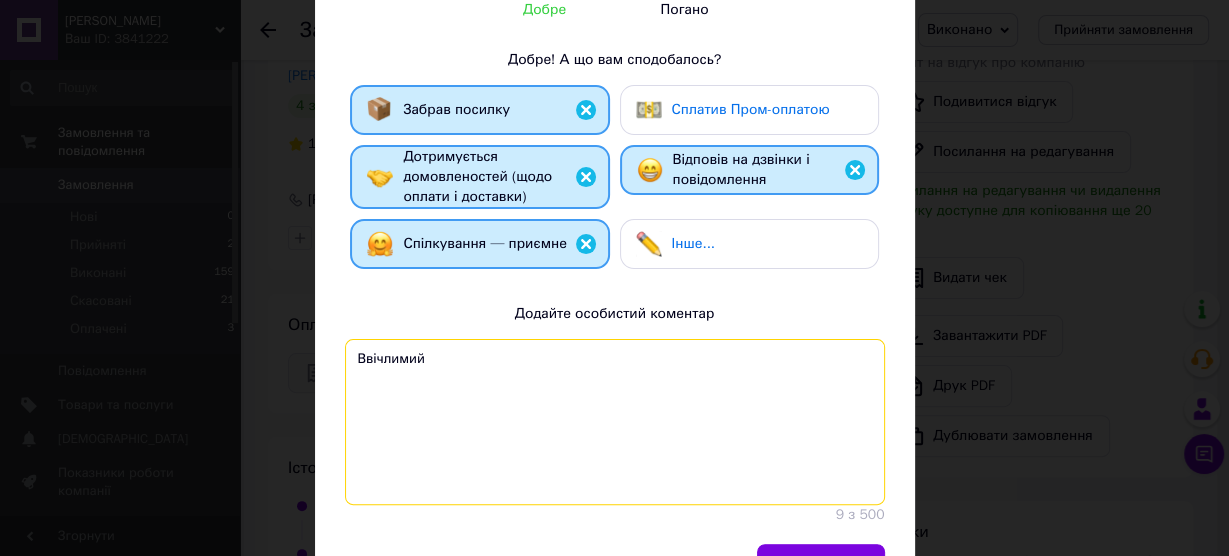 click on "Ввічлимий" at bounding box center (615, 422) 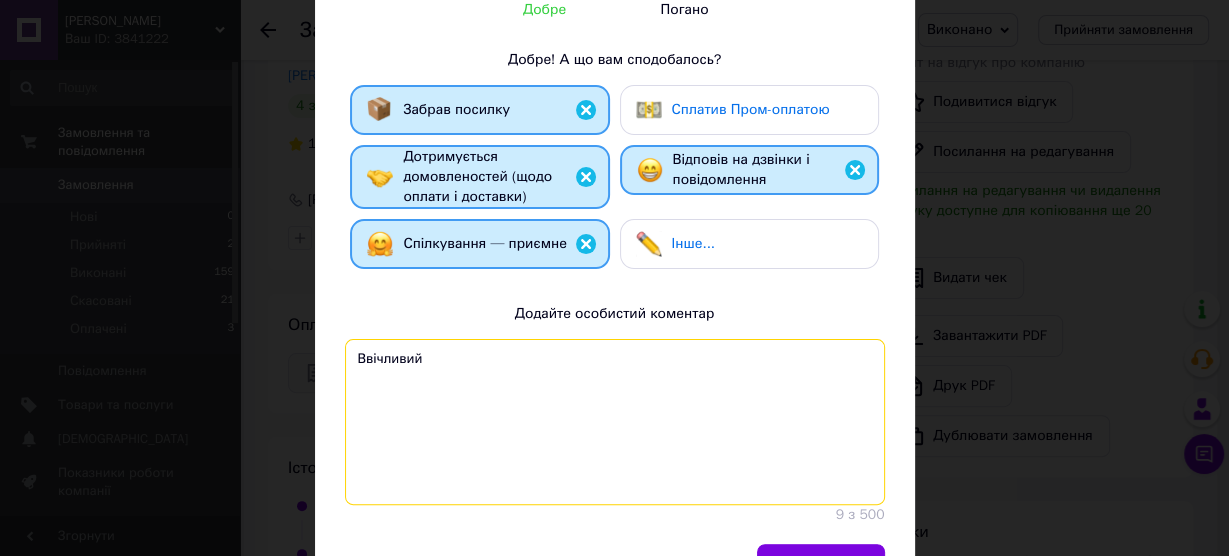click on "Ввічливий" at bounding box center [615, 422] 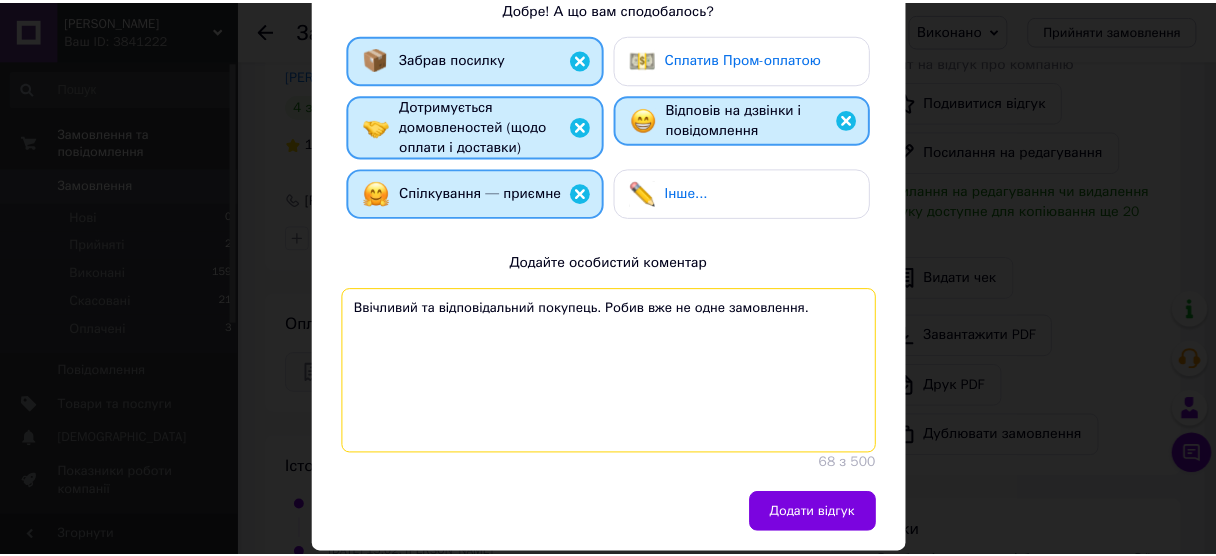 scroll, scrollTop: 432, scrollLeft: 0, axis: vertical 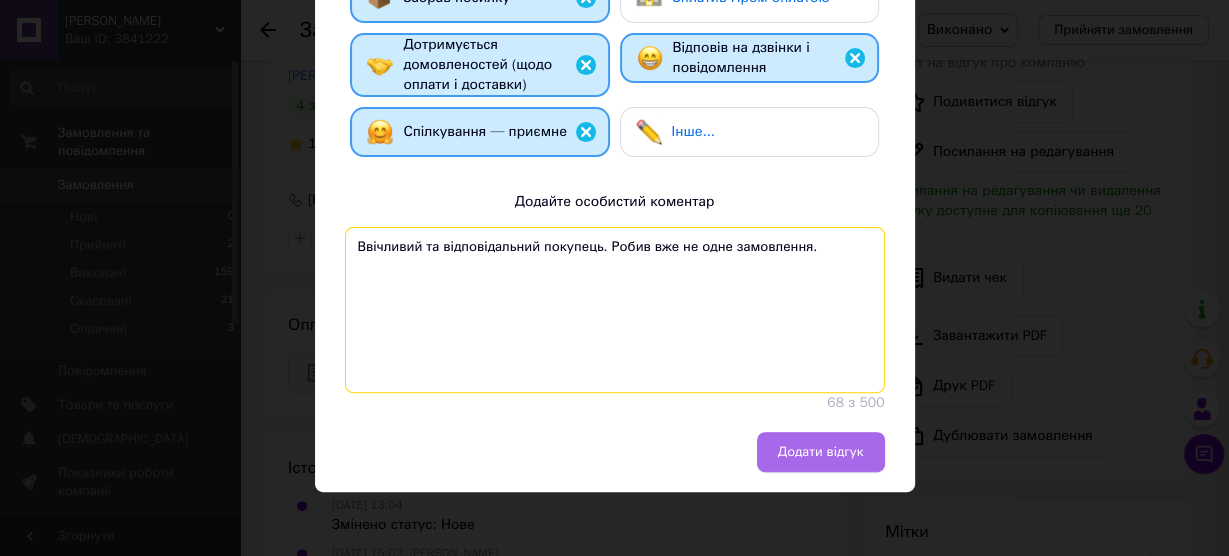 type on "Ввічливий та відповідальний покупець. Робив вже не одне замовлення." 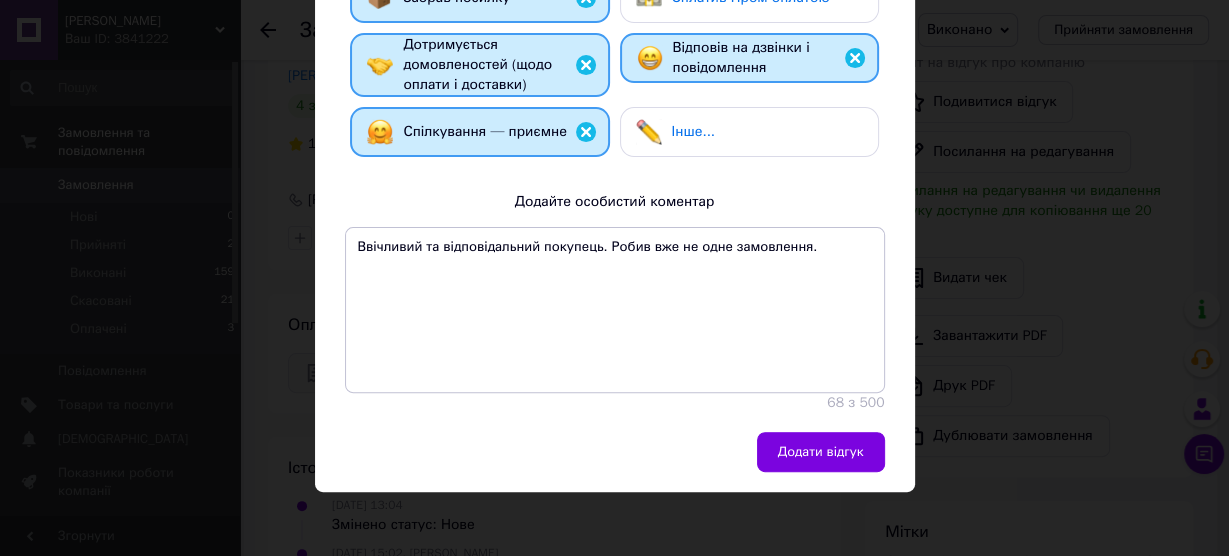 click on "Додати відгук" at bounding box center (821, 452) 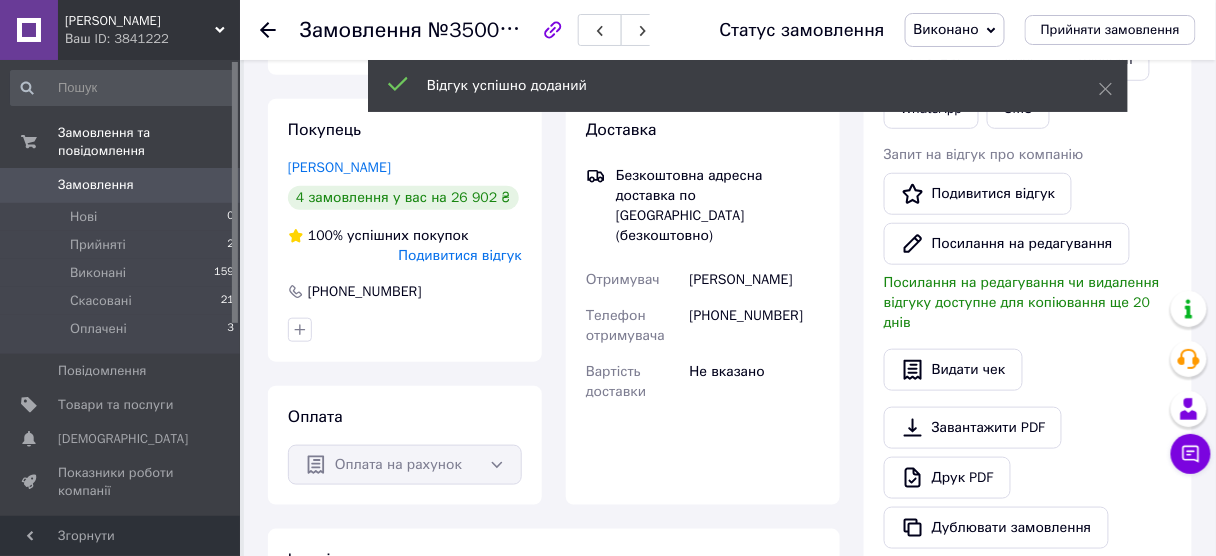 scroll, scrollTop: 240, scrollLeft: 0, axis: vertical 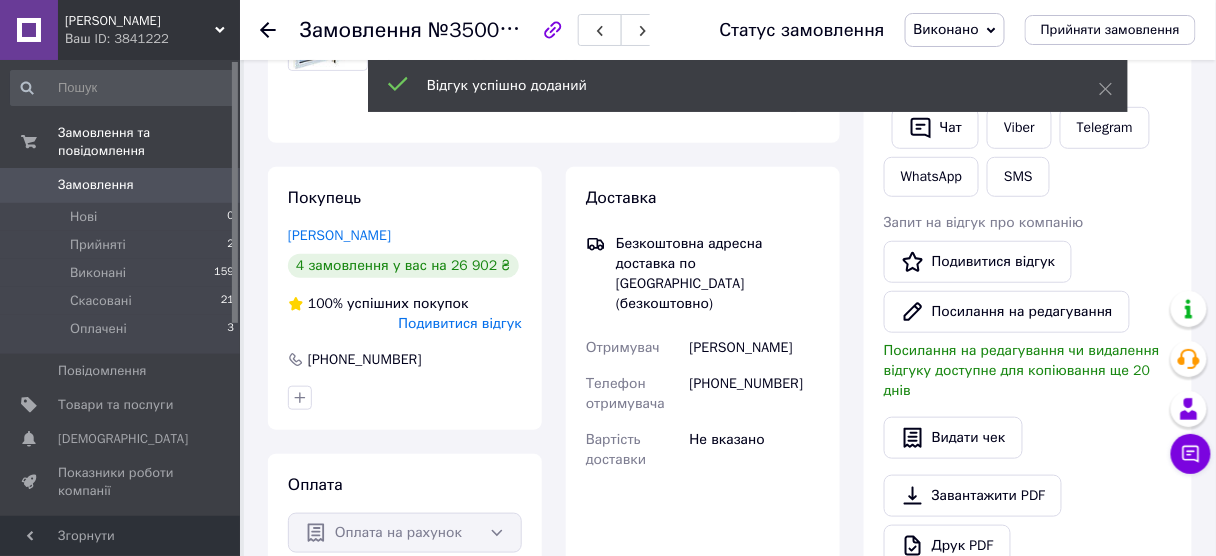 click on "Замовлення" at bounding box center (96, 185) 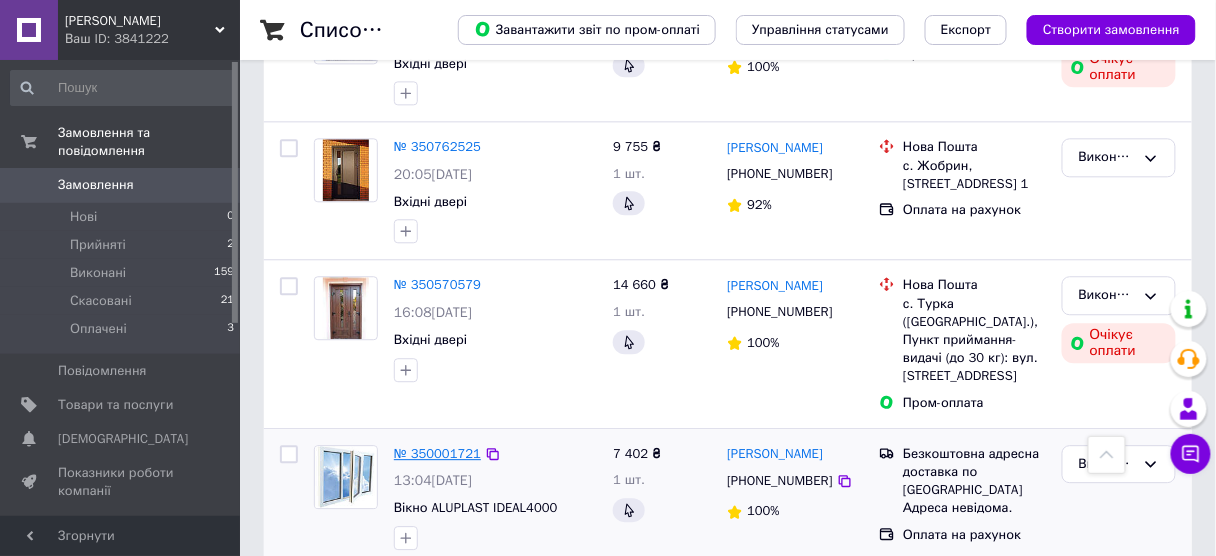 click on "№ 350001721" at bounding box center (437, 453) 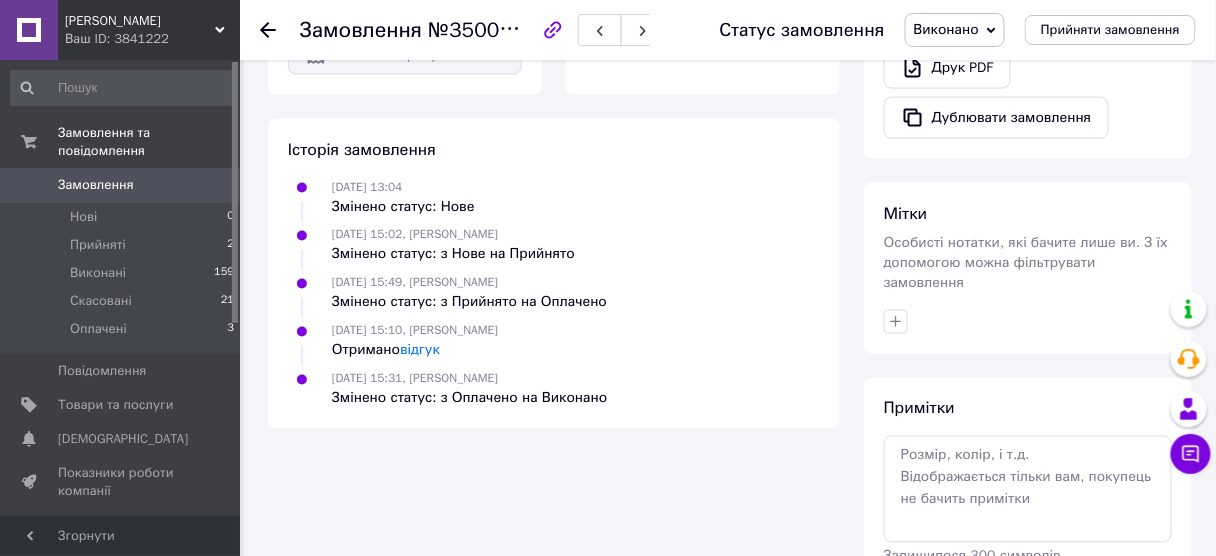 scroll, scrollTop: 720, scrollLeft: 0, axis: vertical 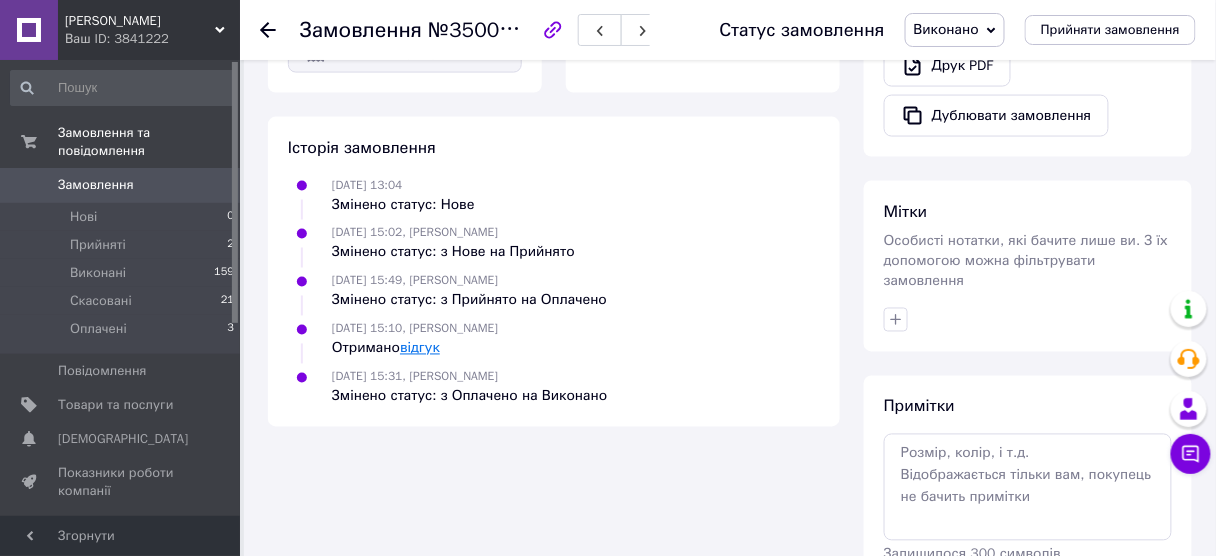 click on "відгук" at bounding box center (420, 348) 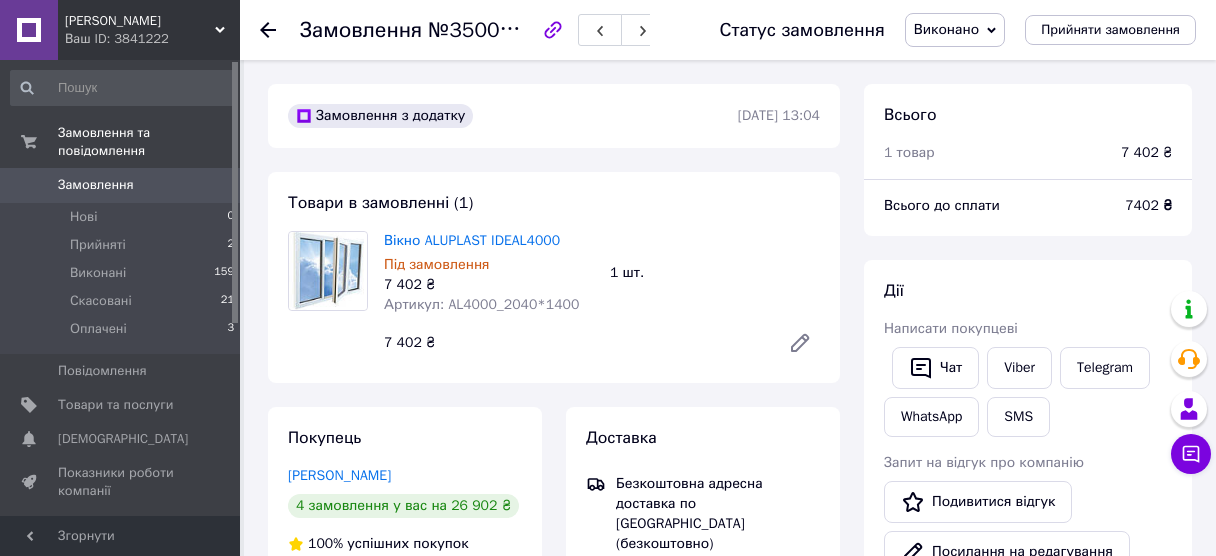 scroll, scrollTop: 720, scrollLeft: 0, axis: vertical 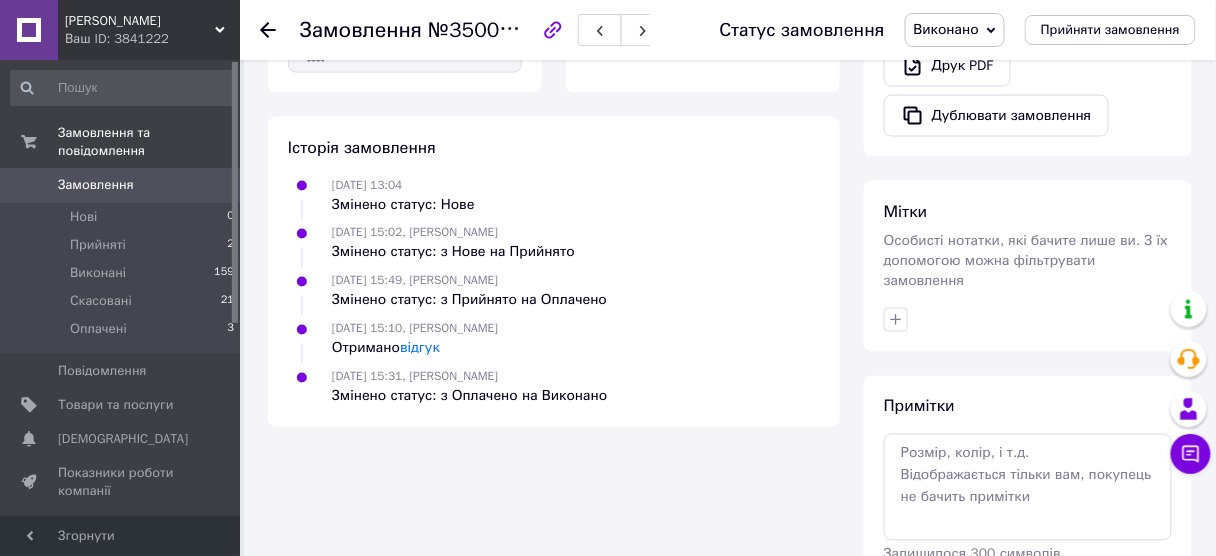 click on "Замовлення" at bounding box center (96, 185) 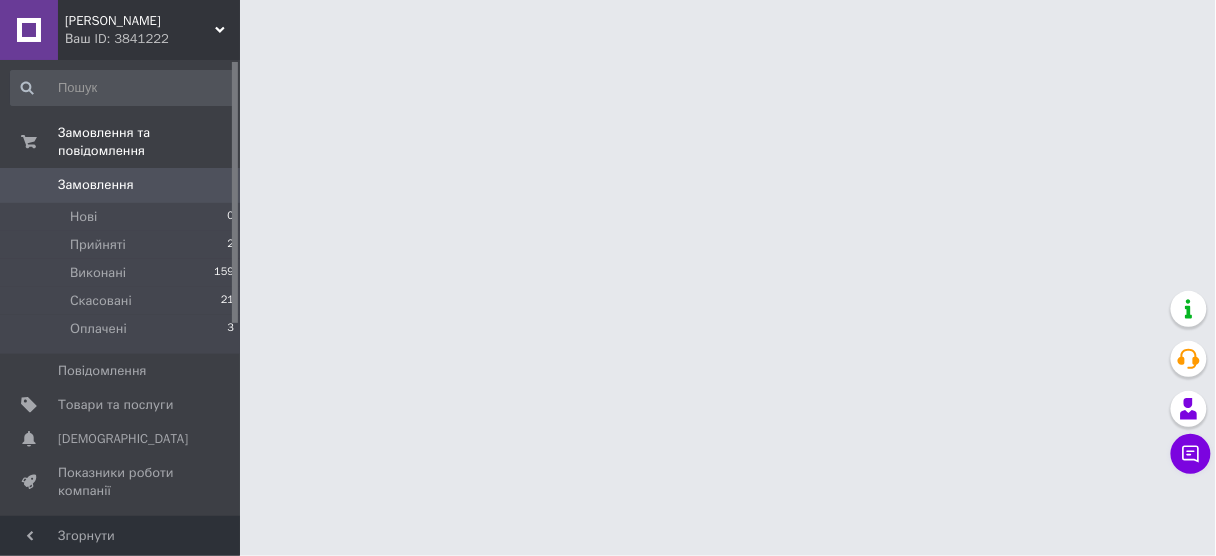 scroll, scrollTop: 0, scrollLeft: 0, axis: both 